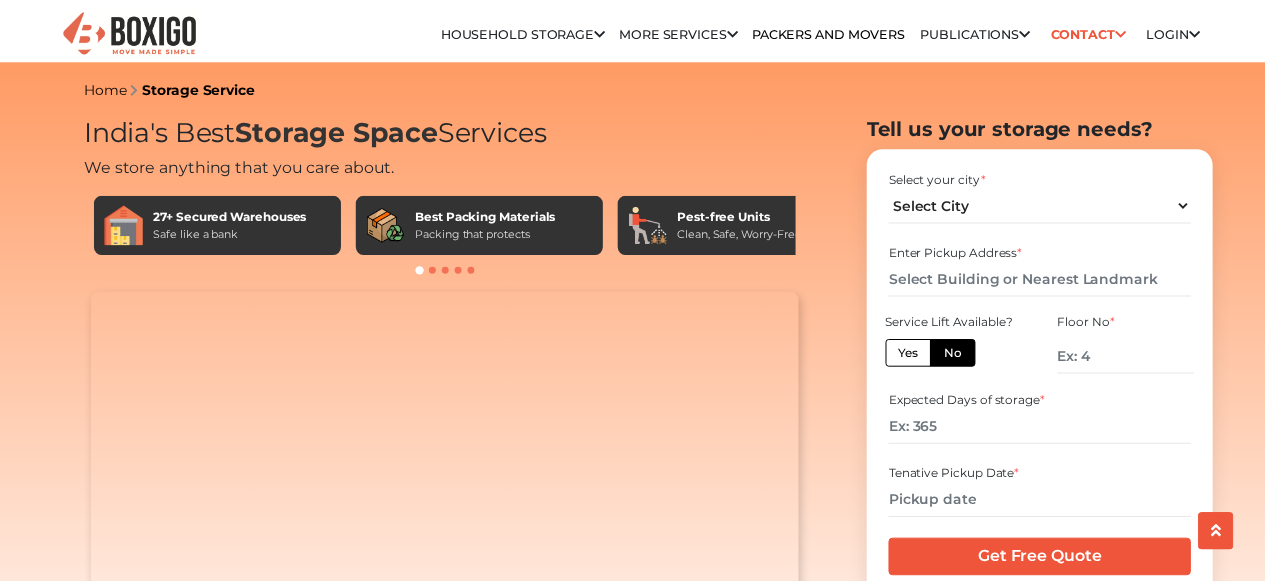 scroll, scrollTop: 40, scrollLeft: 0, axis: vertical 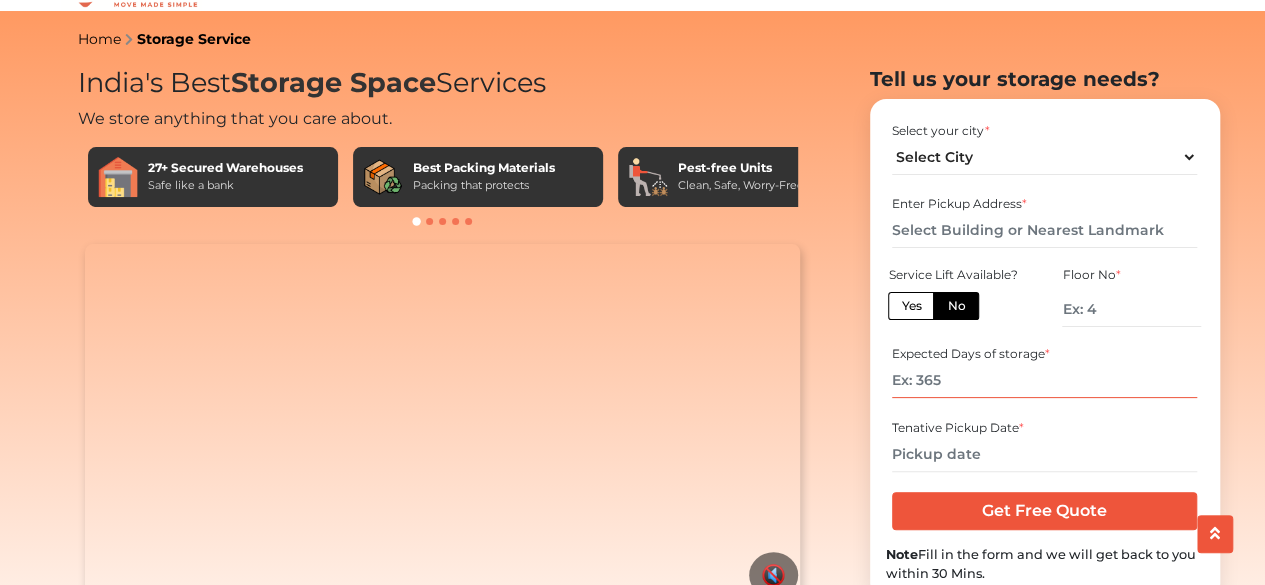click at bounding box center [1044, 380] 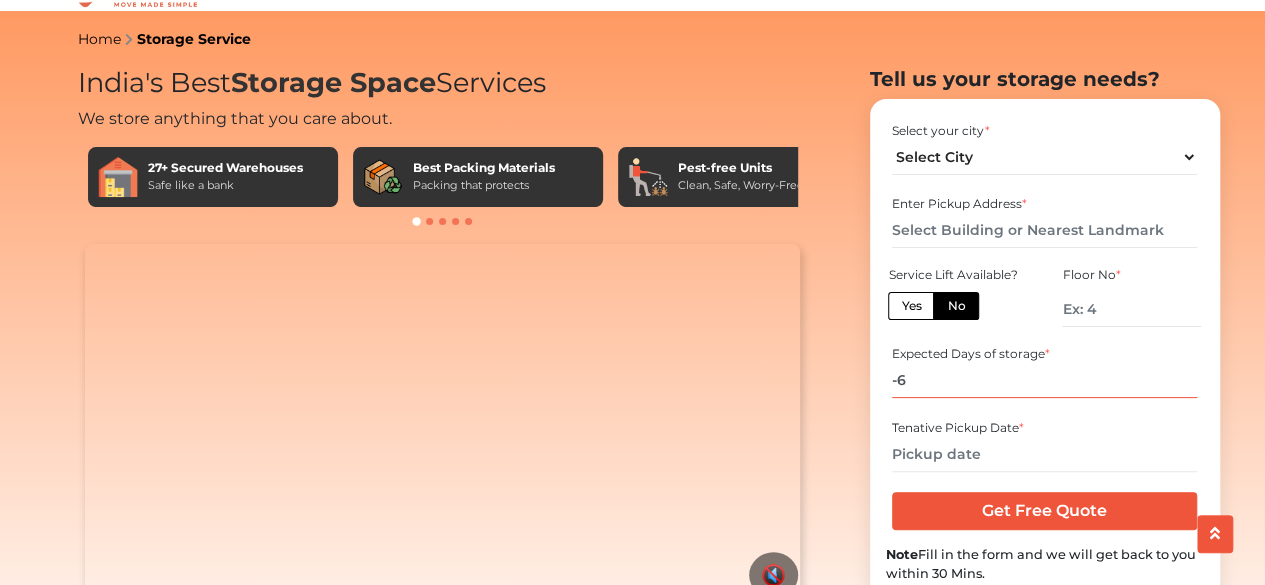 type on "-6" 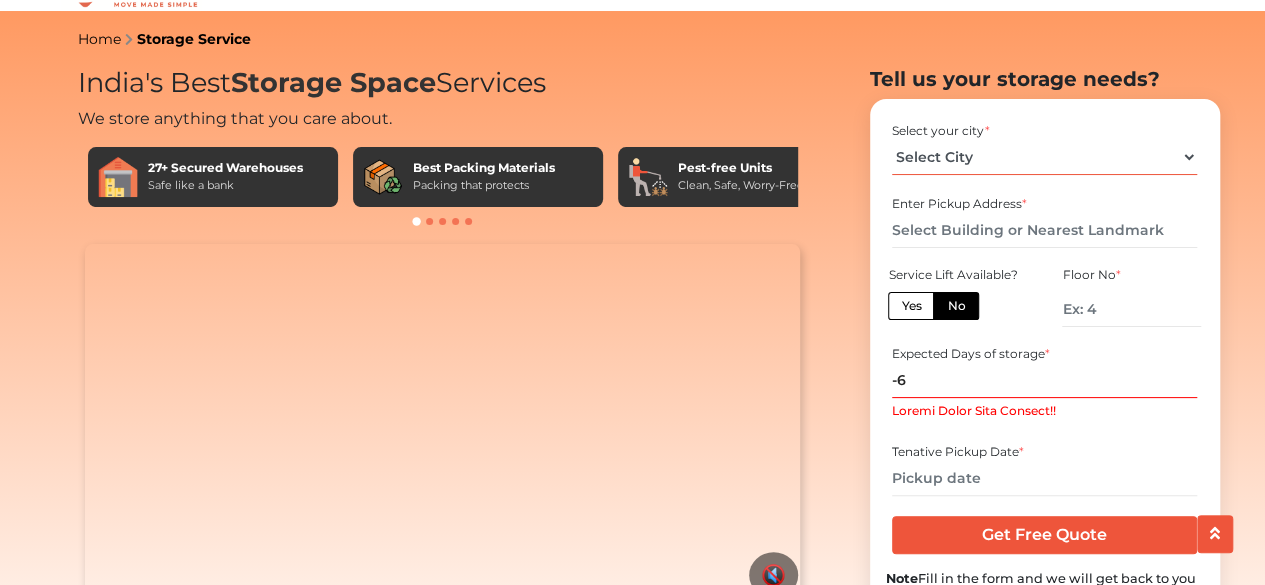 click on "Loremi Dolo
Sitametco
Adipiscin
Elitse
Doeiusmodte
Incidid
Utlaboreet
Dolorem Aliqu Enimadmi Veniamqu Nostrude Ullamcola Nisial Exeaco Conseq & Duisautei" at bounding box center (1044, 157) 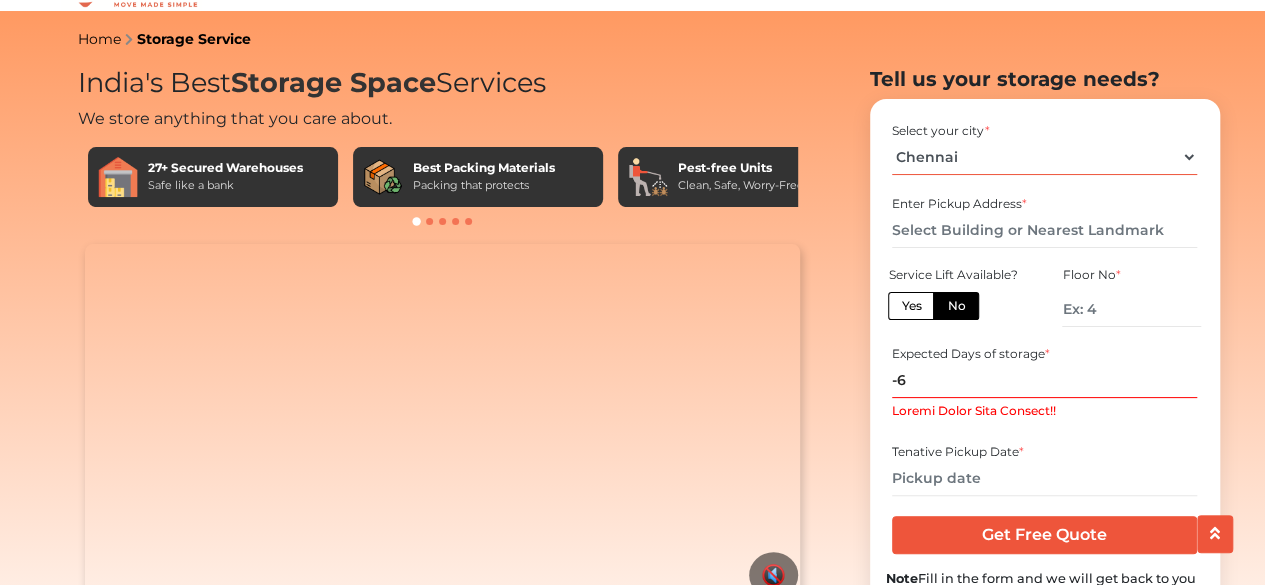 click on "Loremi Dolo
Sitametco
Adipiscin
Elitse
Doeiusmodte
Incidid
Utlaboreet
Dolorem Aliqu Enimadmi Veniamqu Nostrude Ullamcola Nisial Exeaco Conseq & Duisautei" at bounding box center [1044, 157] 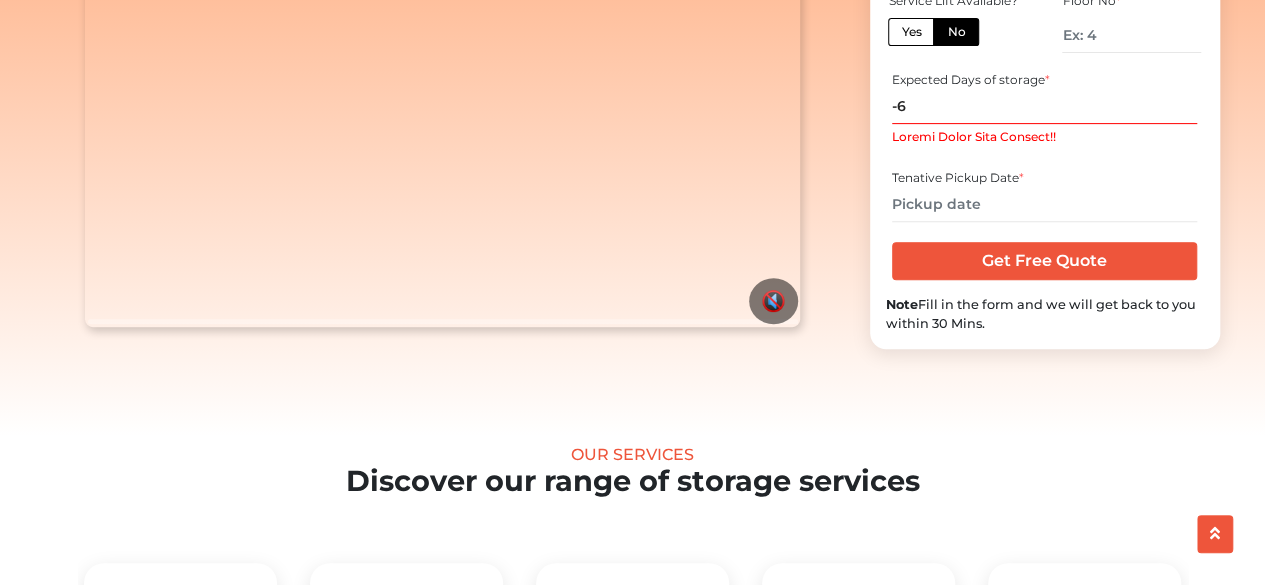 scroll, scrollTop: 290, scrollLeft: 0, axis: vertical 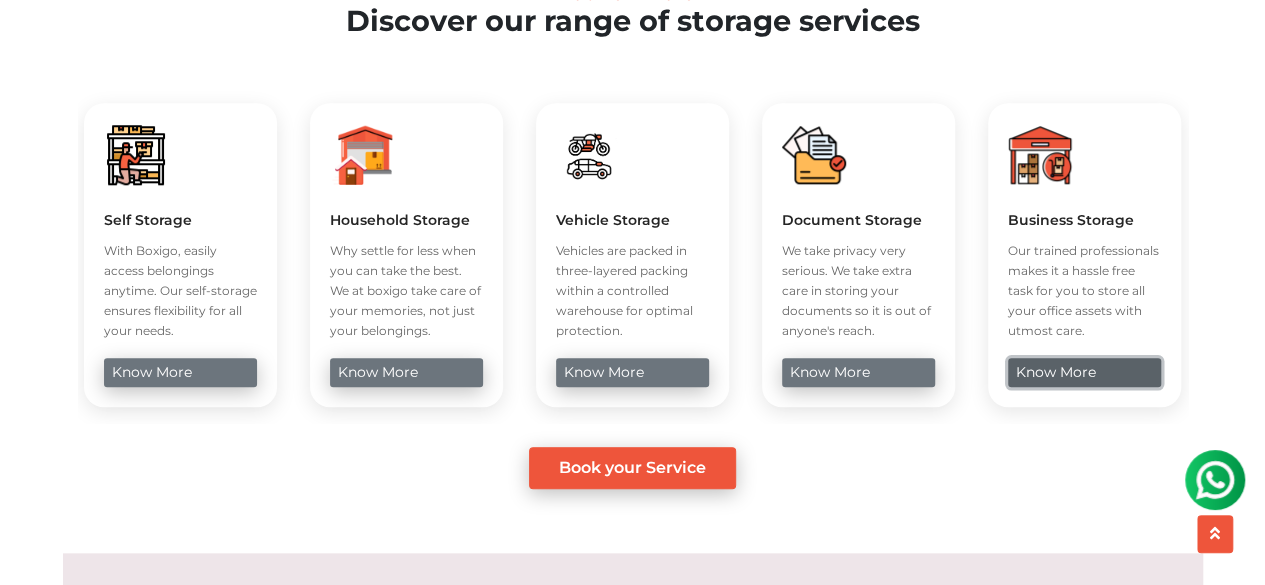 click on "know more" at bounding box center (1084, 372) 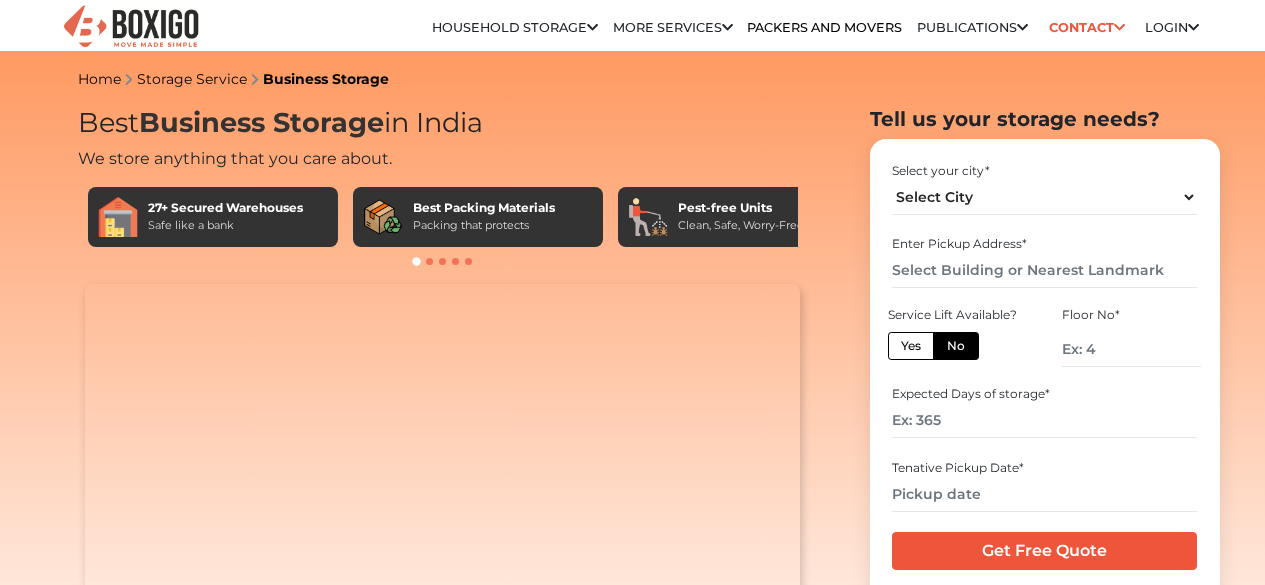 scroll, scrollTop: 0, scrollLeft: 0, axis: both 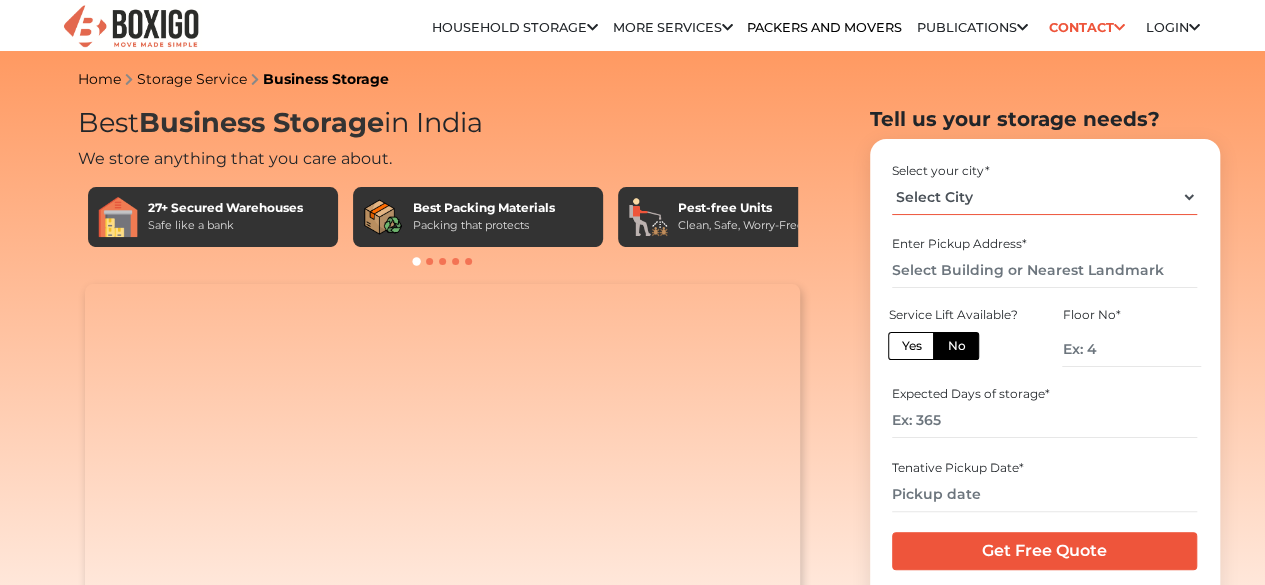 click on "Select City
Bangalore
Bengaluru
Bhopal
Bhubaneswar
Chennai
Coimbatore
Cuttack
Delhi Gulbarga Gurugram Guwahati Kochi" at bounding box center (1044, 197) 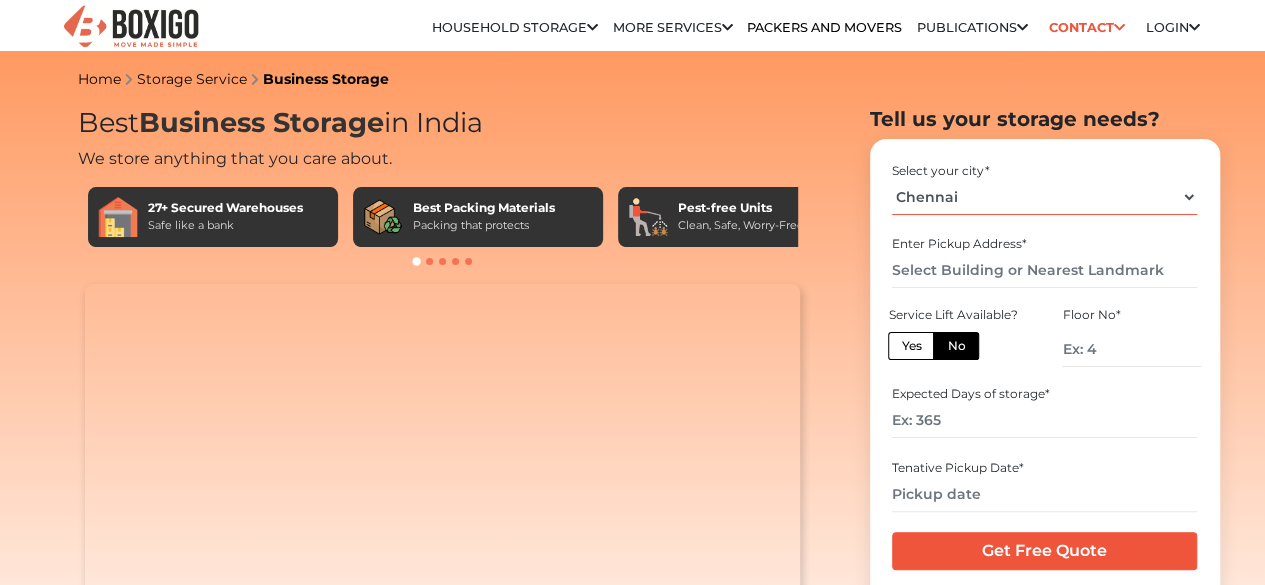 click on "Select City
Bangalore
Bengaluru
Bhopal
Bhubaneswar
Chennai
Coimbatore
Cuttack
Delhi Gulbarga Gurugram Guwahati Kochi" at bounding box center [1044, 197] 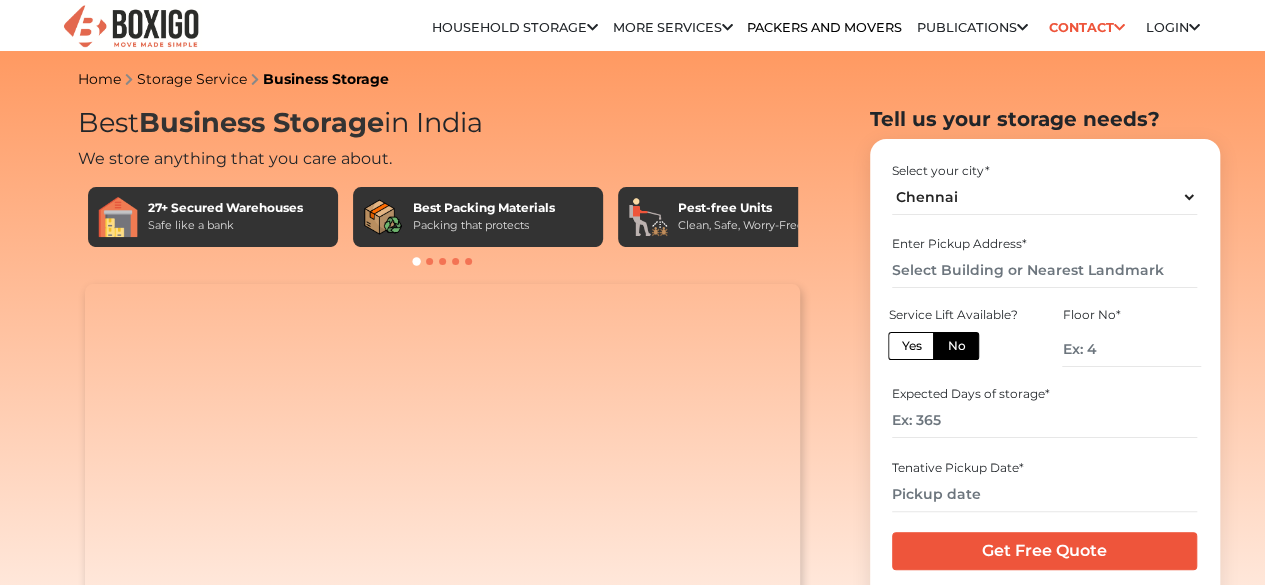 click on "Yes" at bounding box center (911, 346) 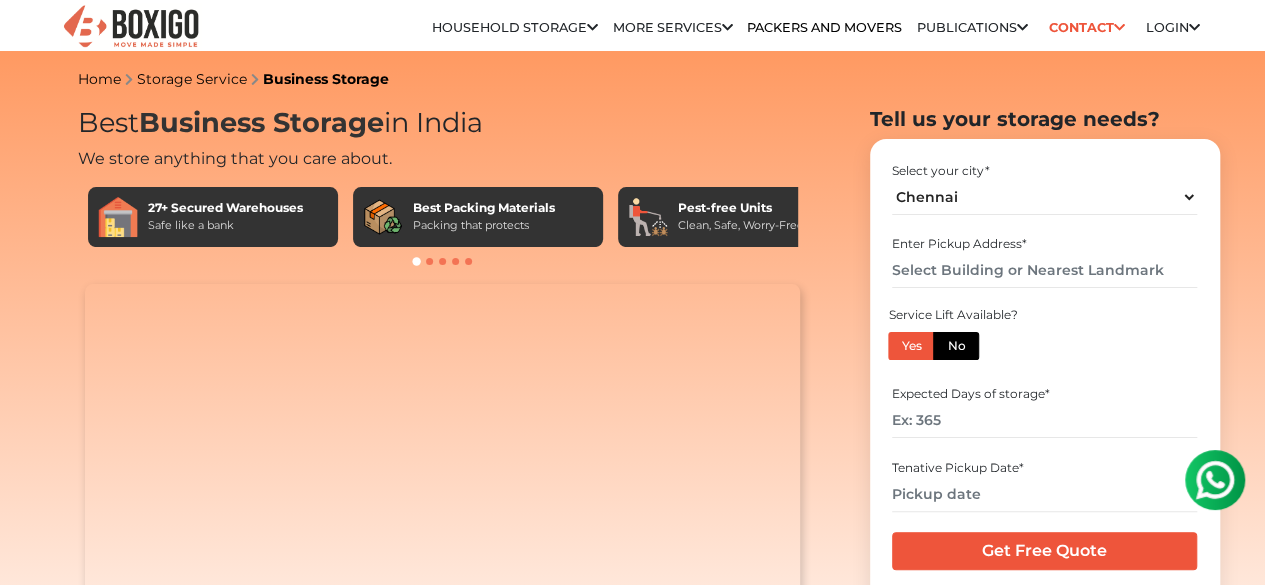 scroll, scrollTop: 0, scrollLeft: 0, axis: both 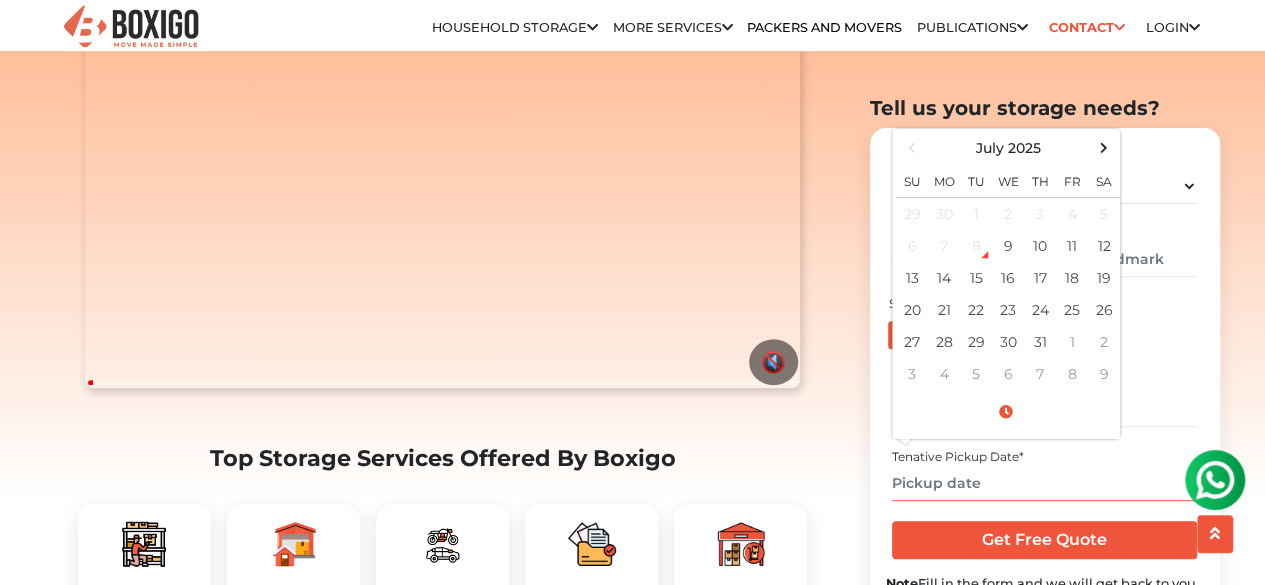 click at bounding box center [1044, 482] 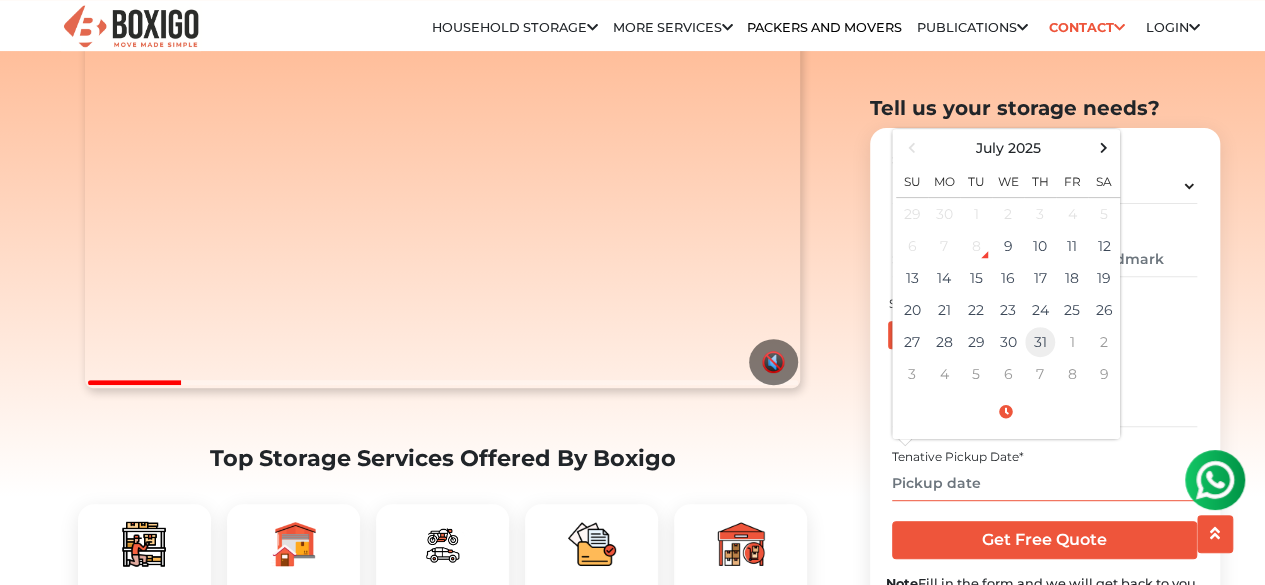 click on "31" at bounding box center (1040, 213) 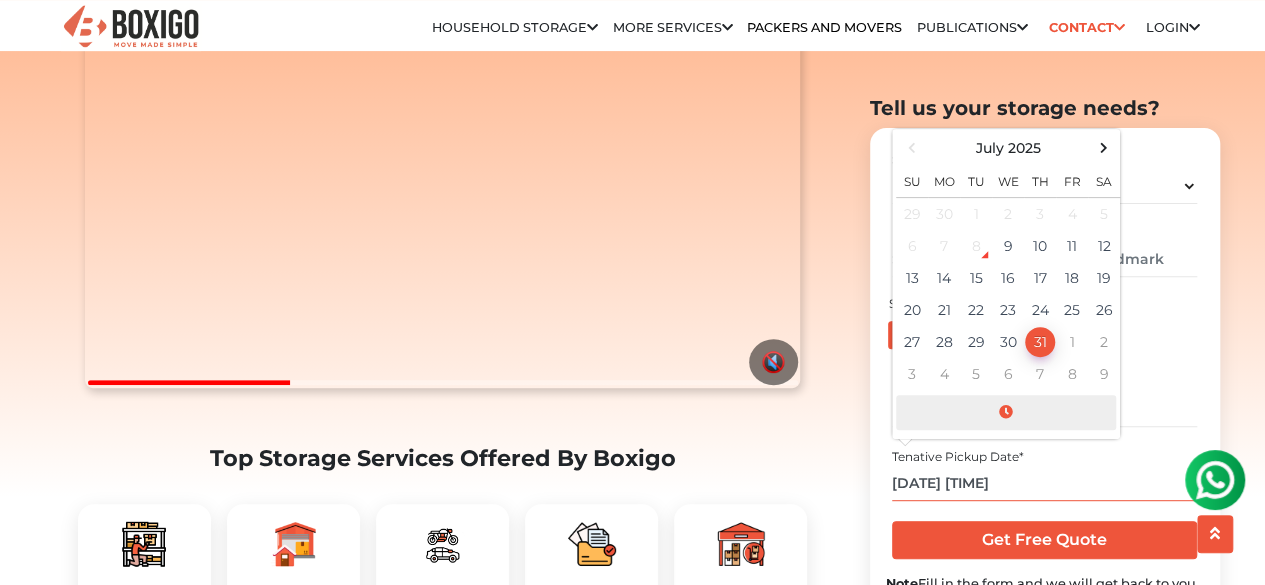 click at bounding box center [1006, 412] 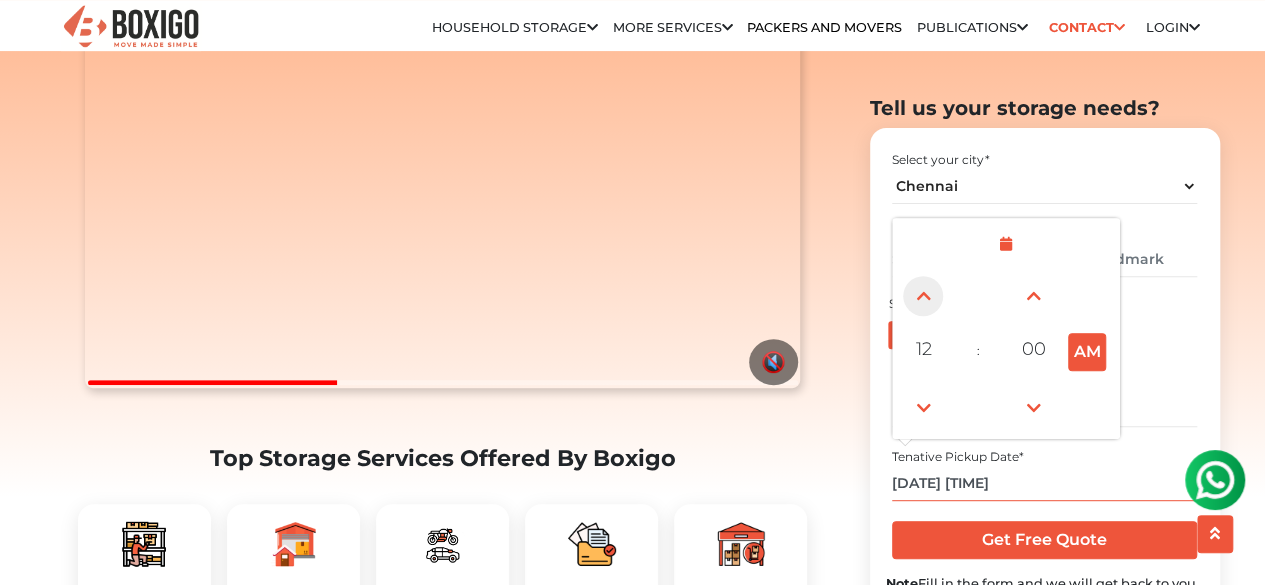 click at bounding box center [923, 296] 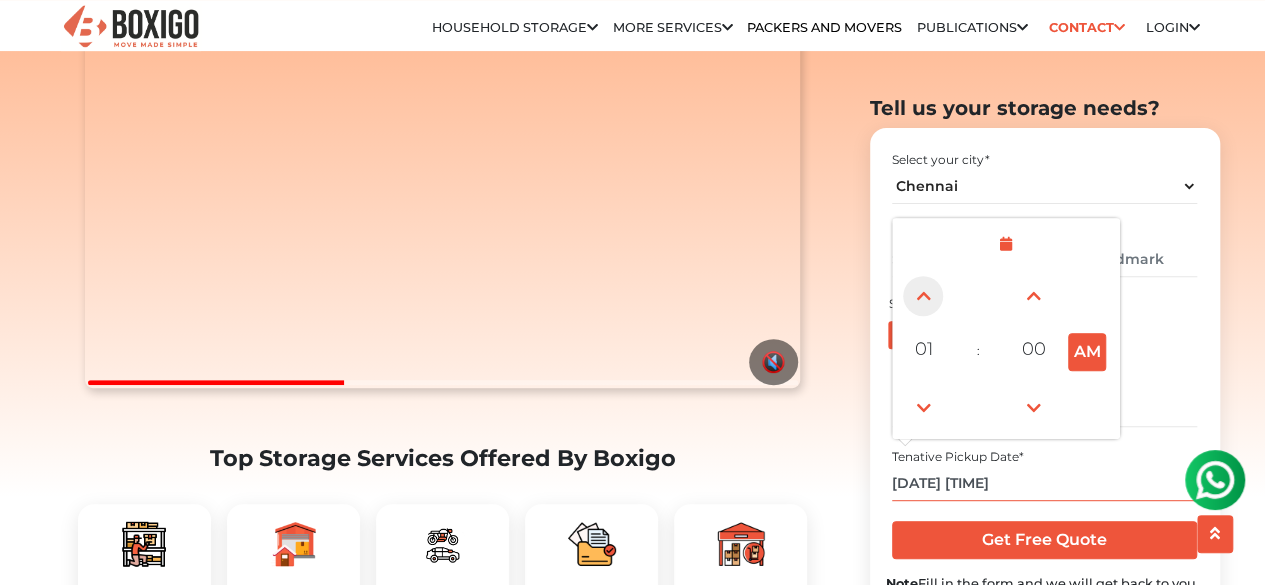 click at bounding box center [923, 296] 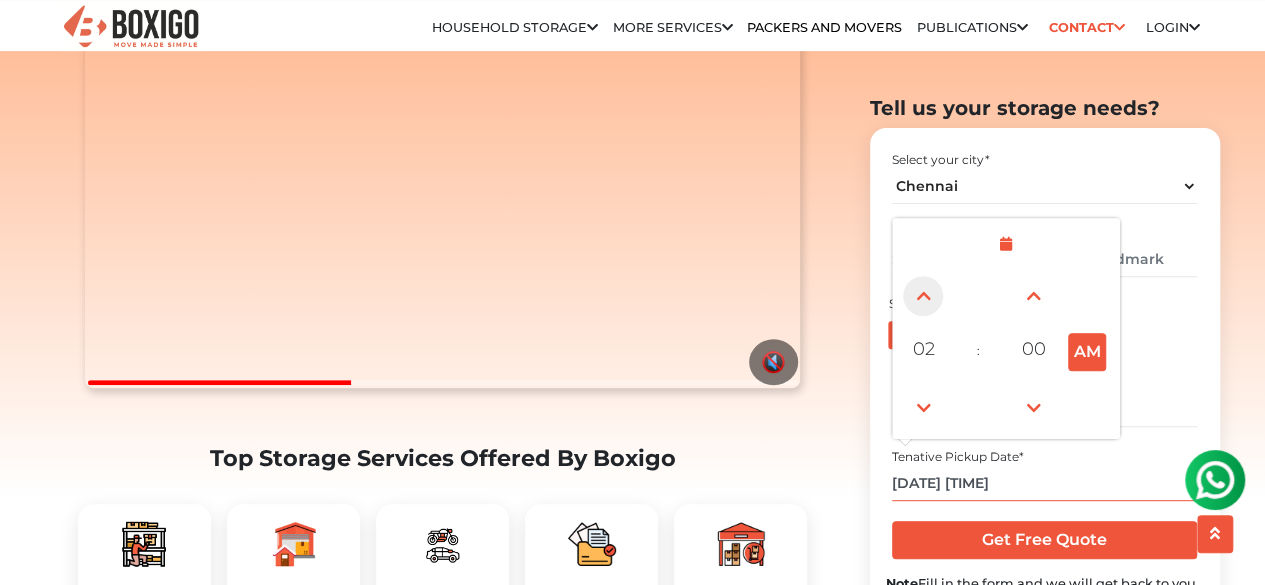 click at bounding box center [923, 296] 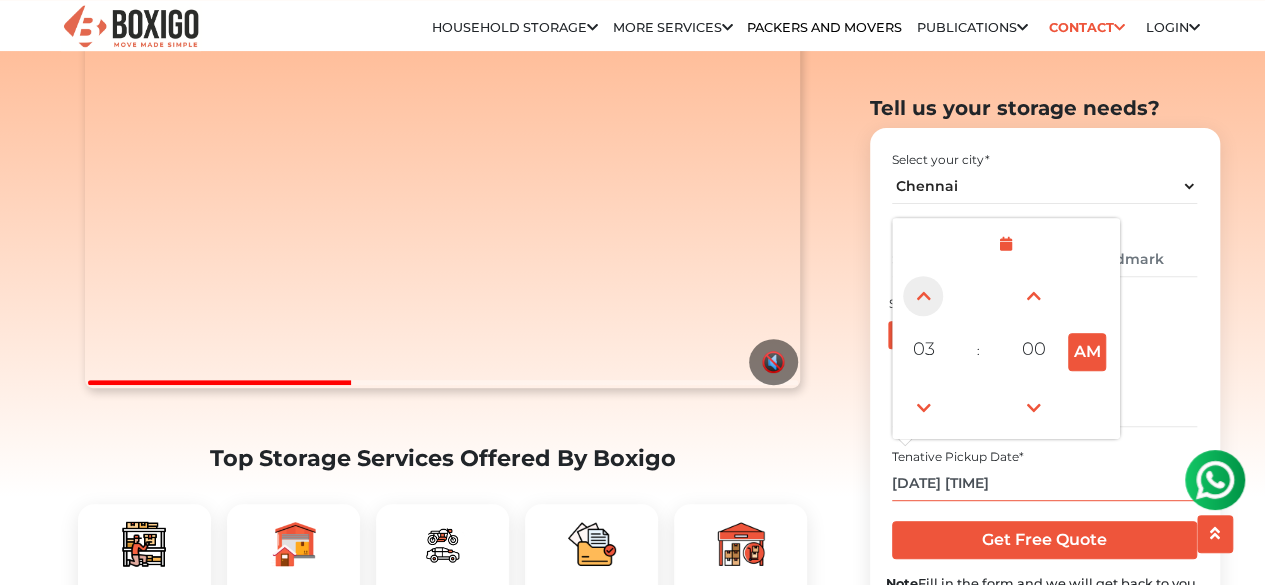 click at bounding box center (923, 296) 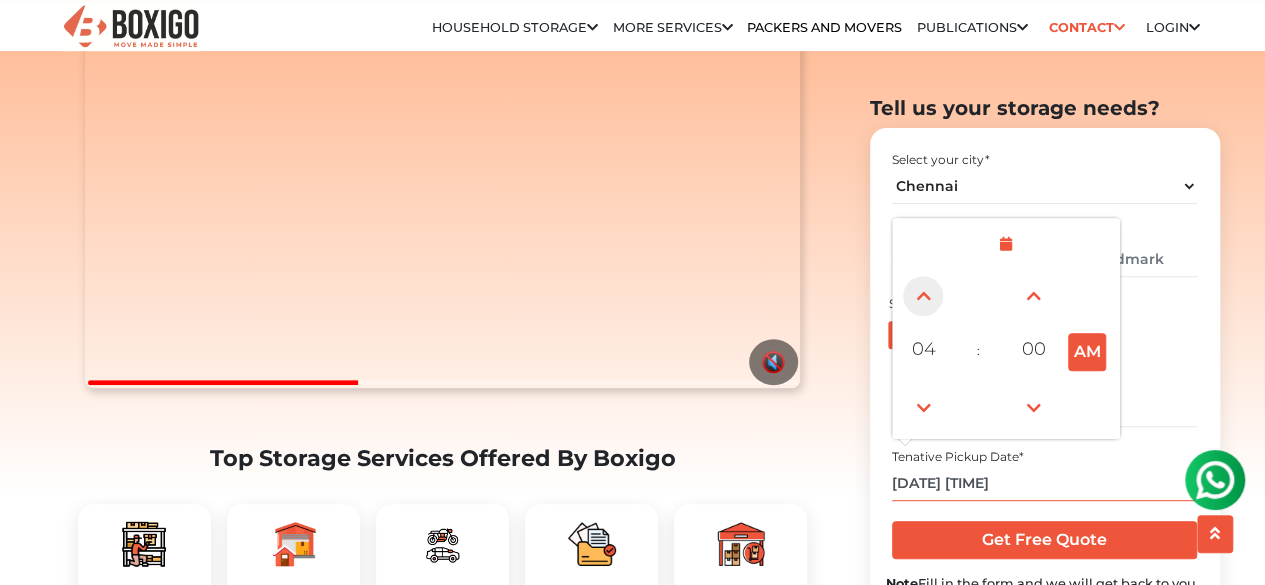 click at bounding box center (923, 296) 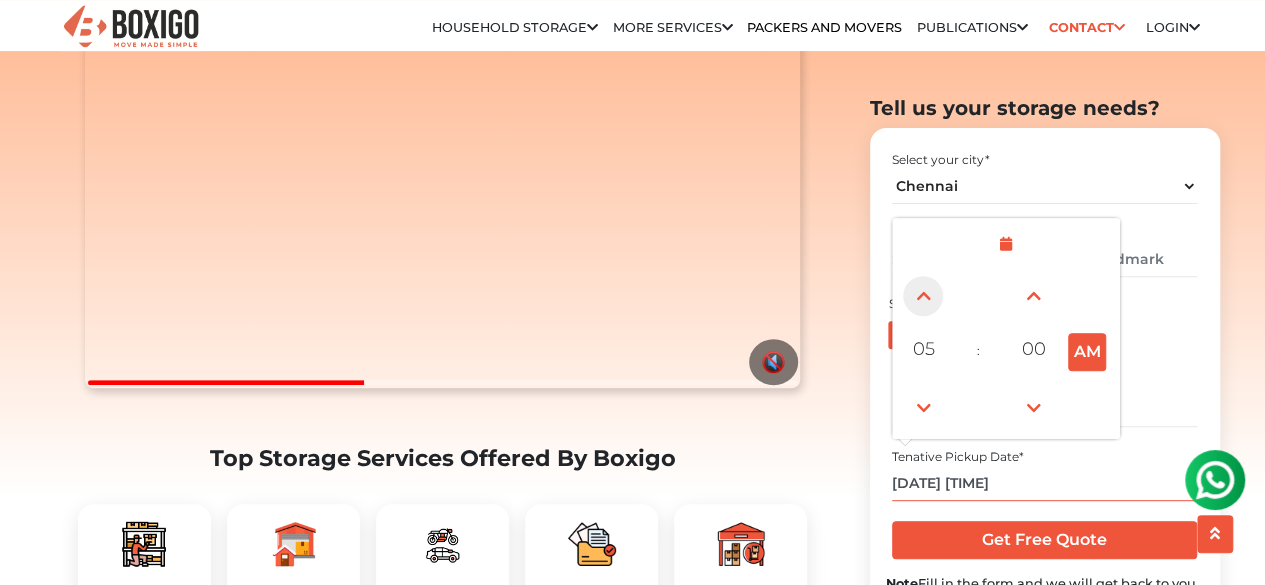 click at bounding box center (923, 296) 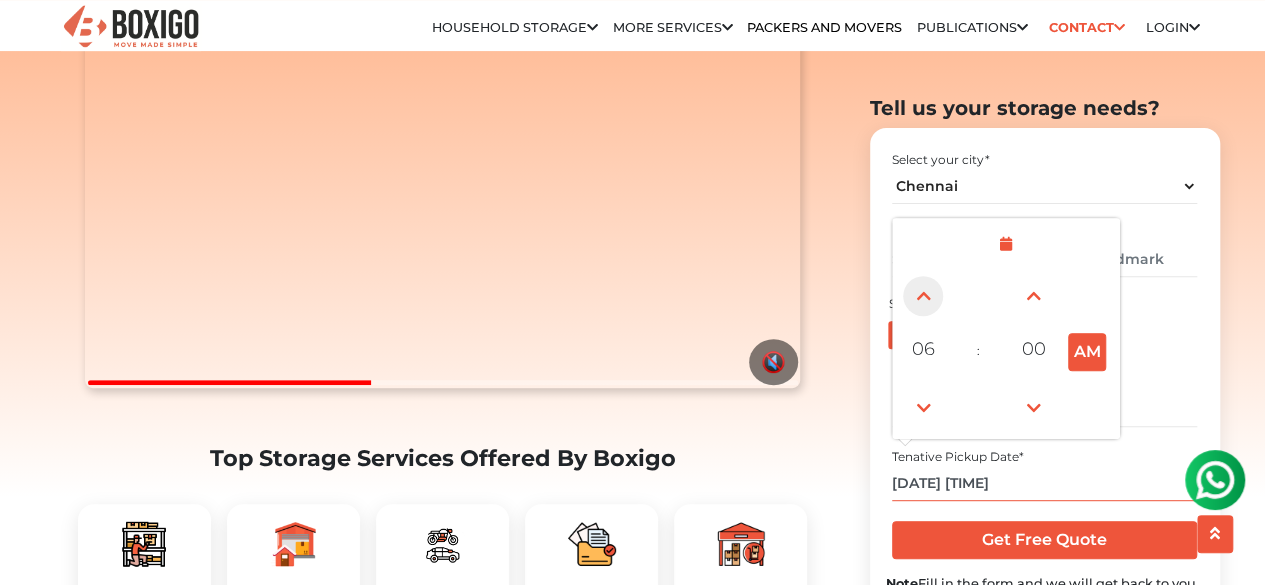 click at bounding box center (923, 296) 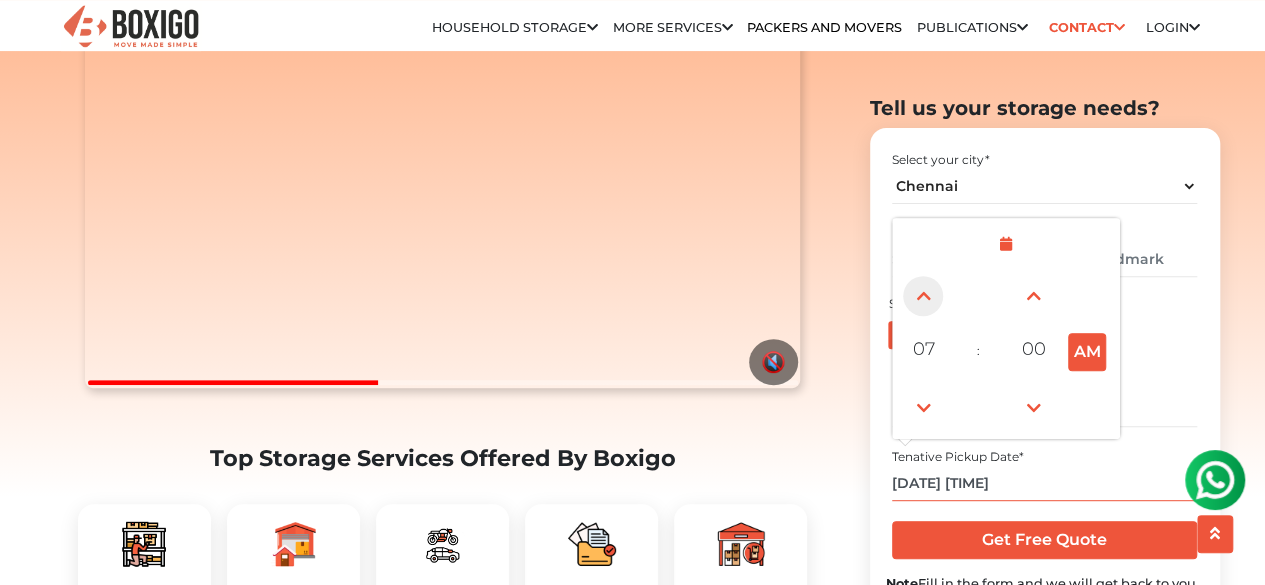 click at bounding box center [923, 296] 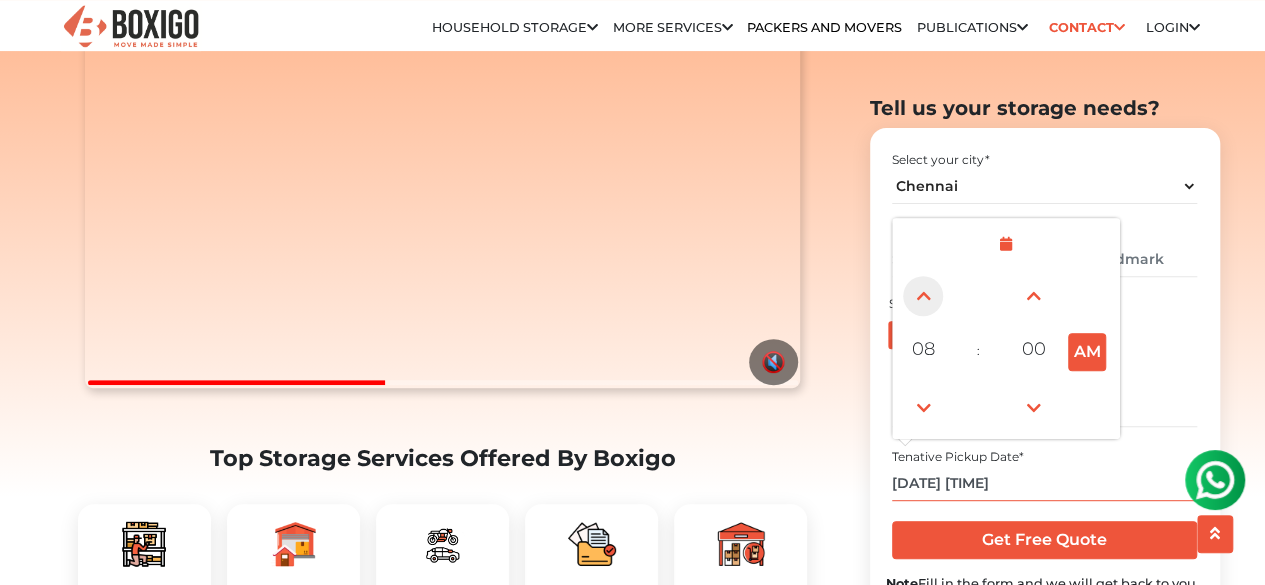 click at bounding box center (923, 296) 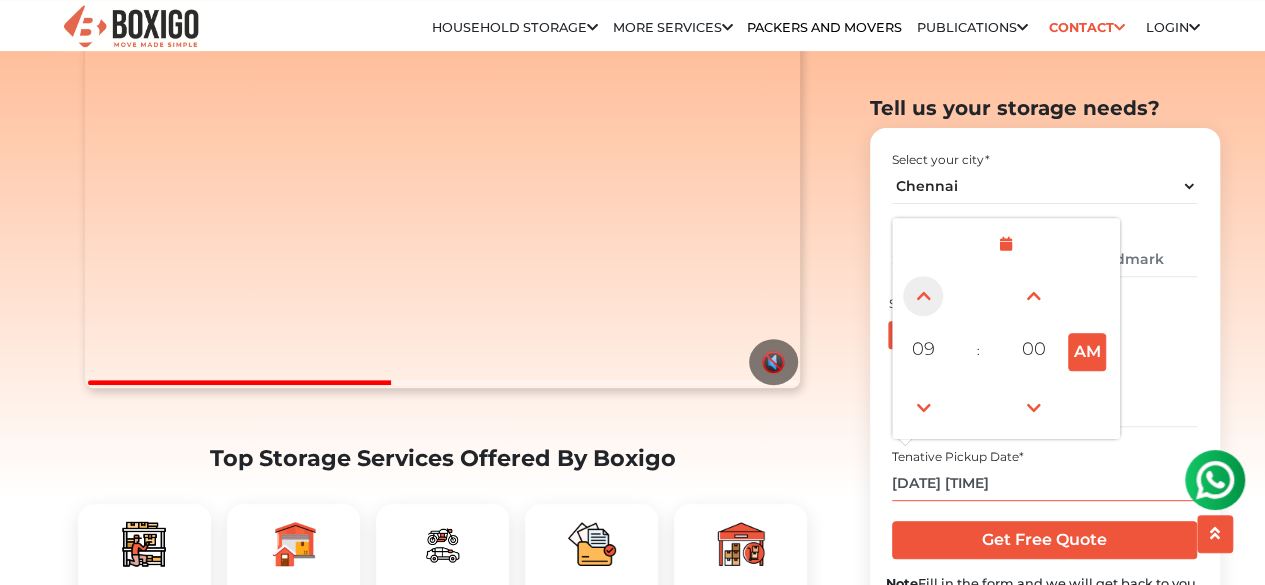 click at bounding box center (923, 296) 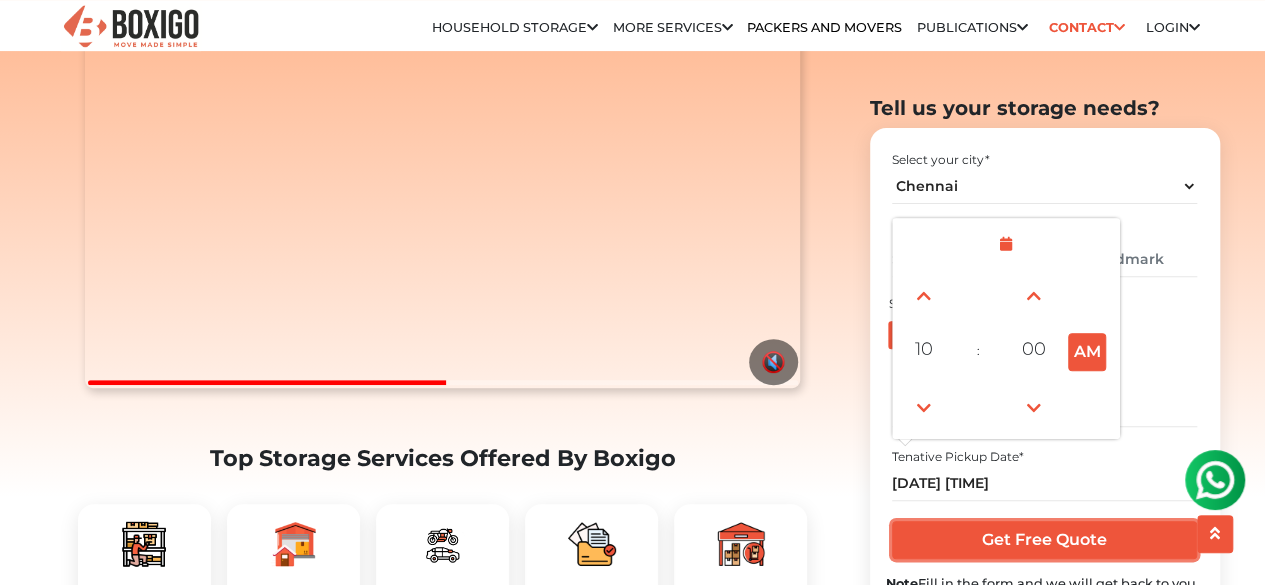 click on "Get Free Quote" at bounding box center [1044, 540] 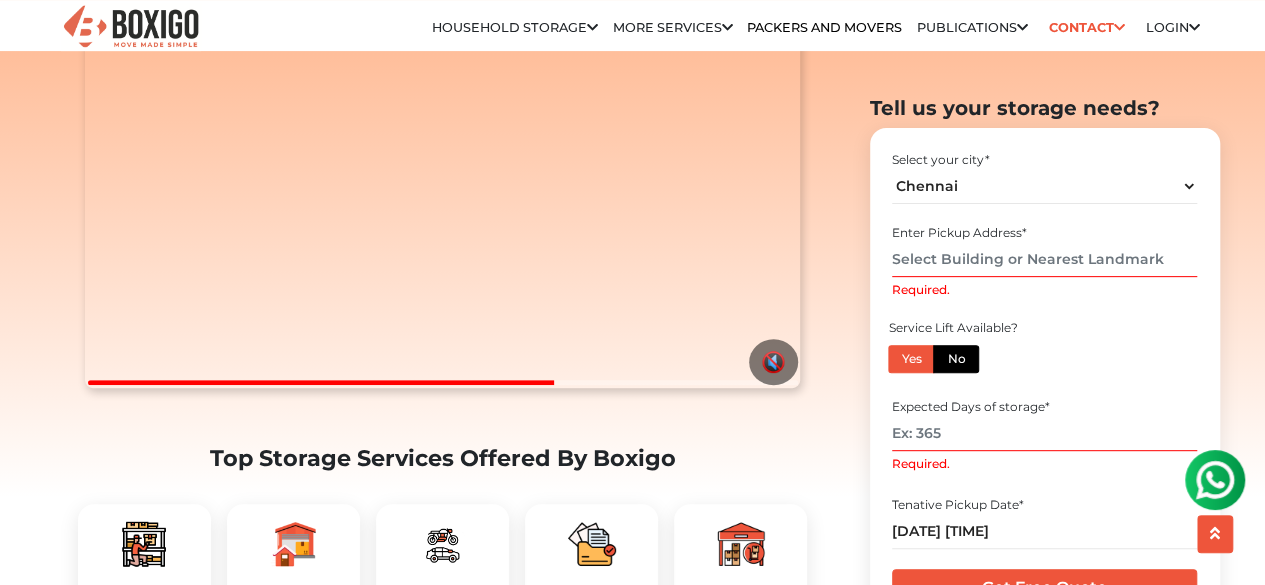 click on "Required." at bounding box center [1044, 259] 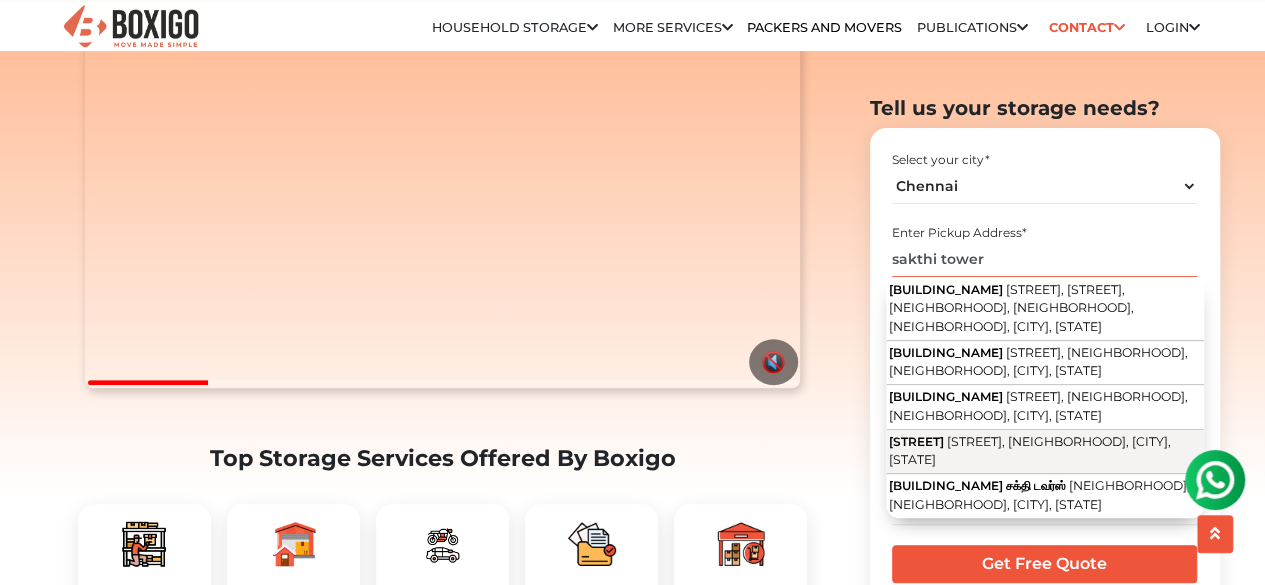 type on "sakthi tower" 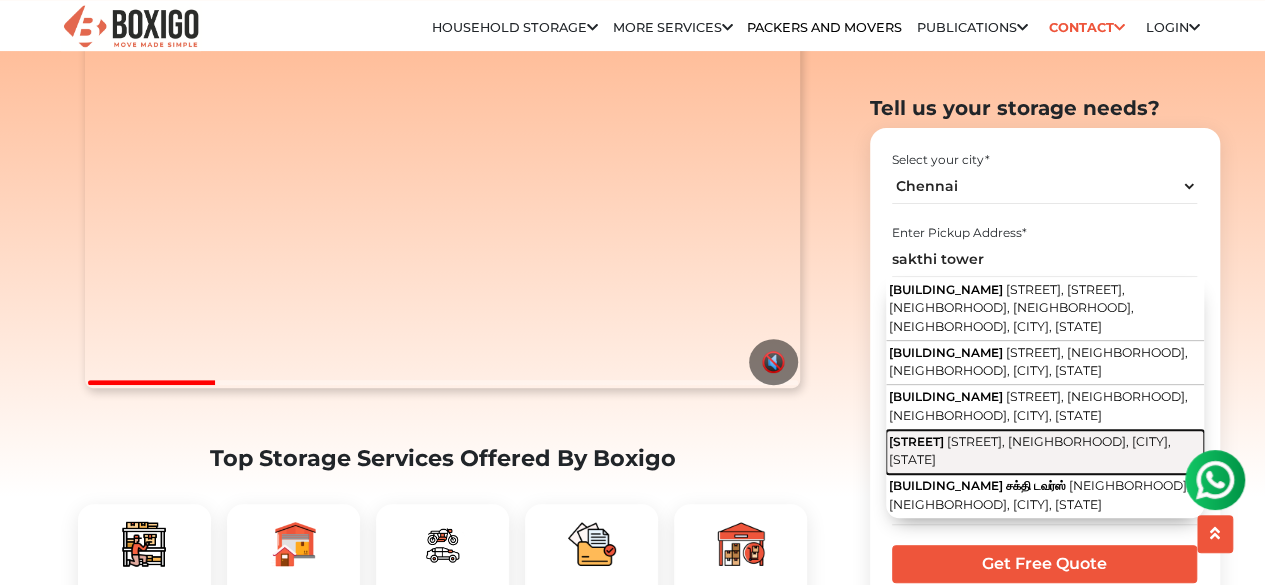 click on "[STREET]
[STREET], [CITY], [STATE]" at bounding box center (1045, 308) 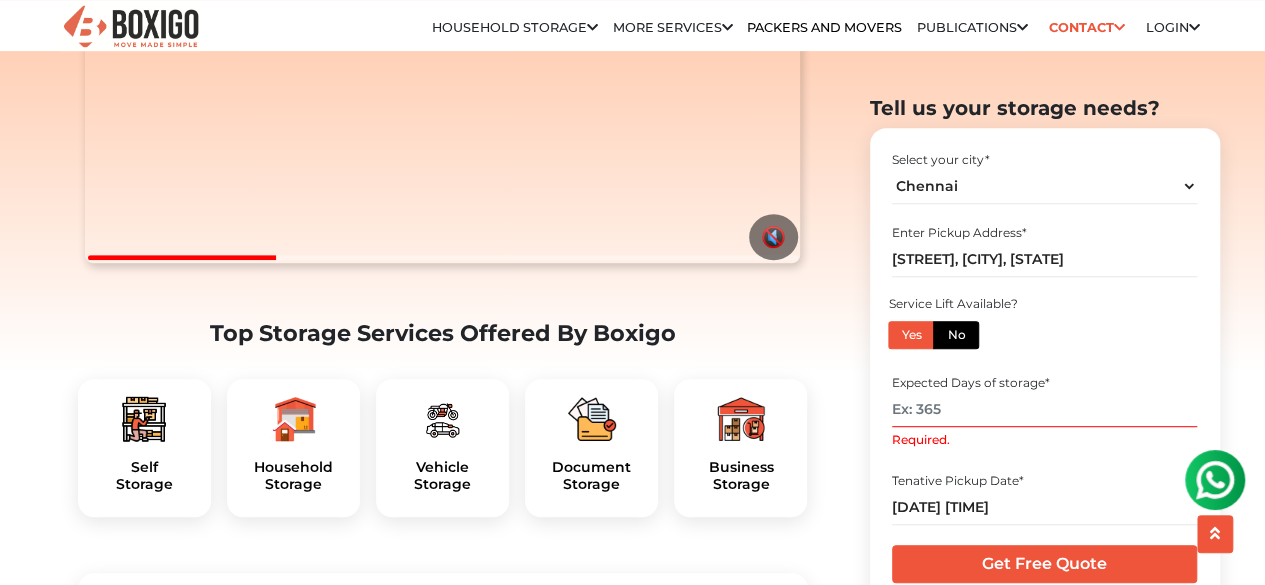 scroll, scrollTop: 388, scrollLeft: 0, axis: vertical 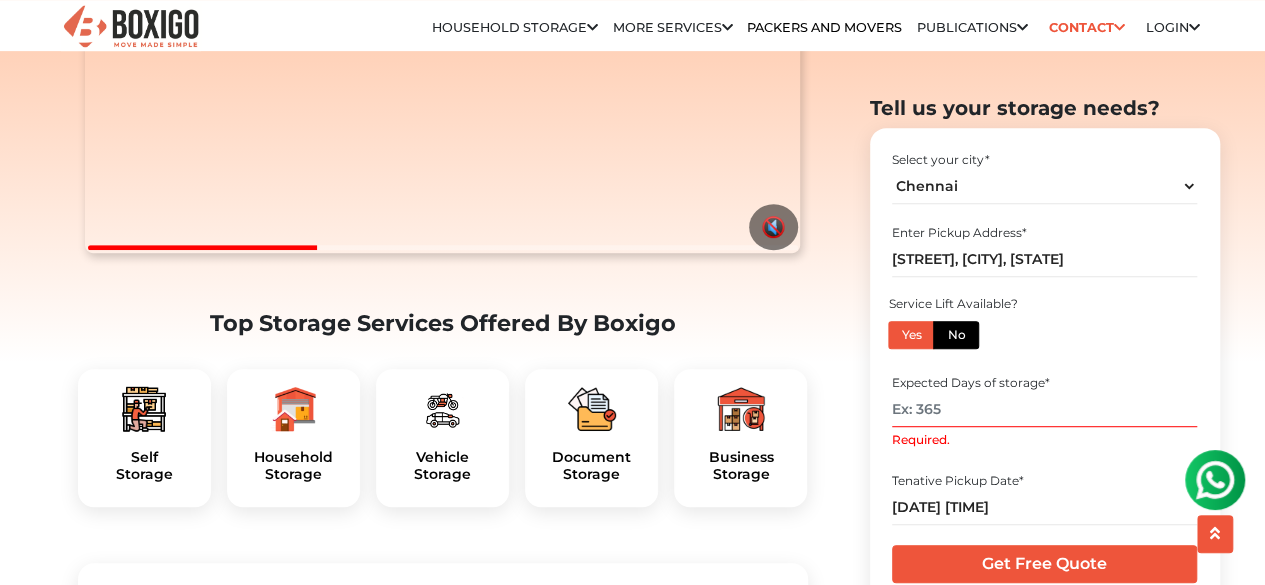 click on "Expected Days of storage   *
Required." at bounding box center [1045, 412] 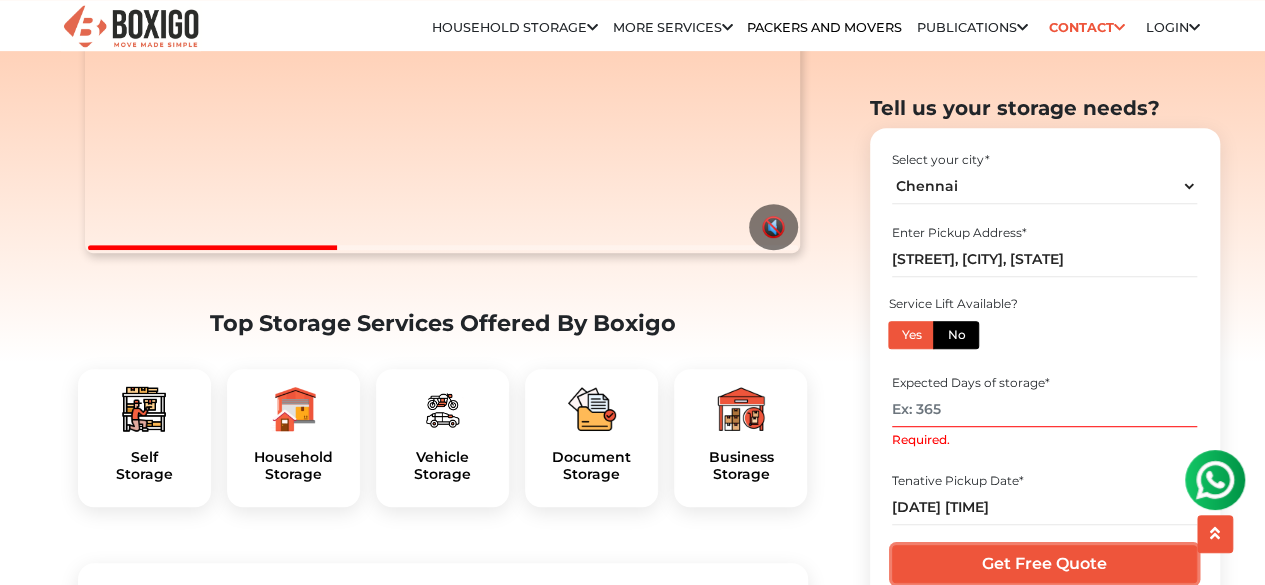 click on "Get Free Quote" at bounding box center [1044, 564] 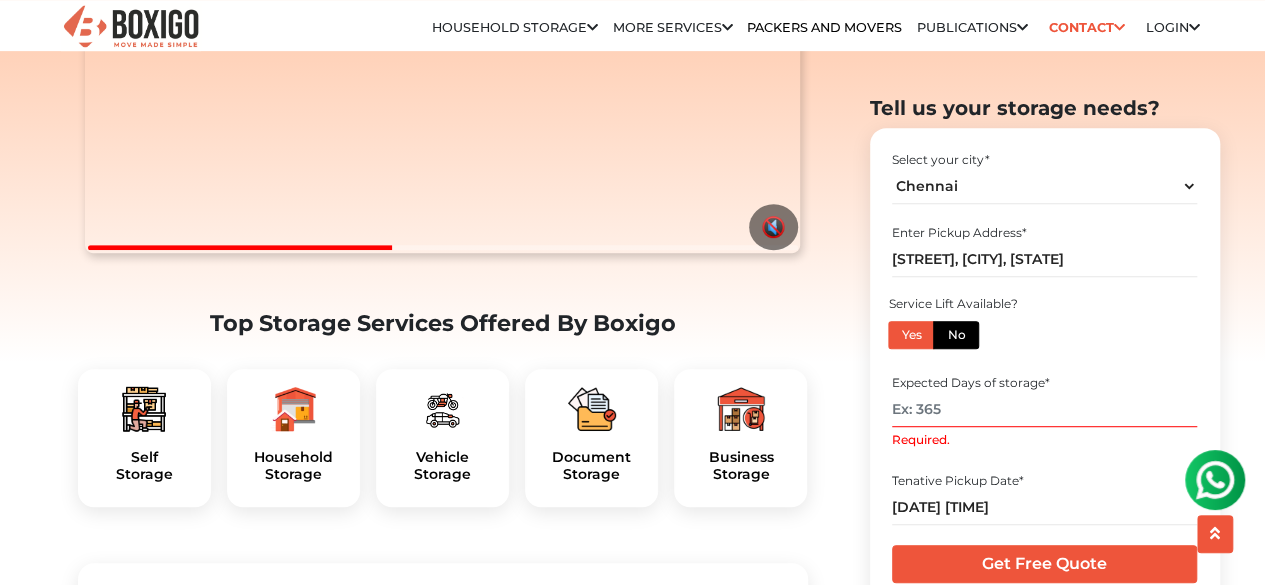 click on "Required." at bounding box center (1044, 409) 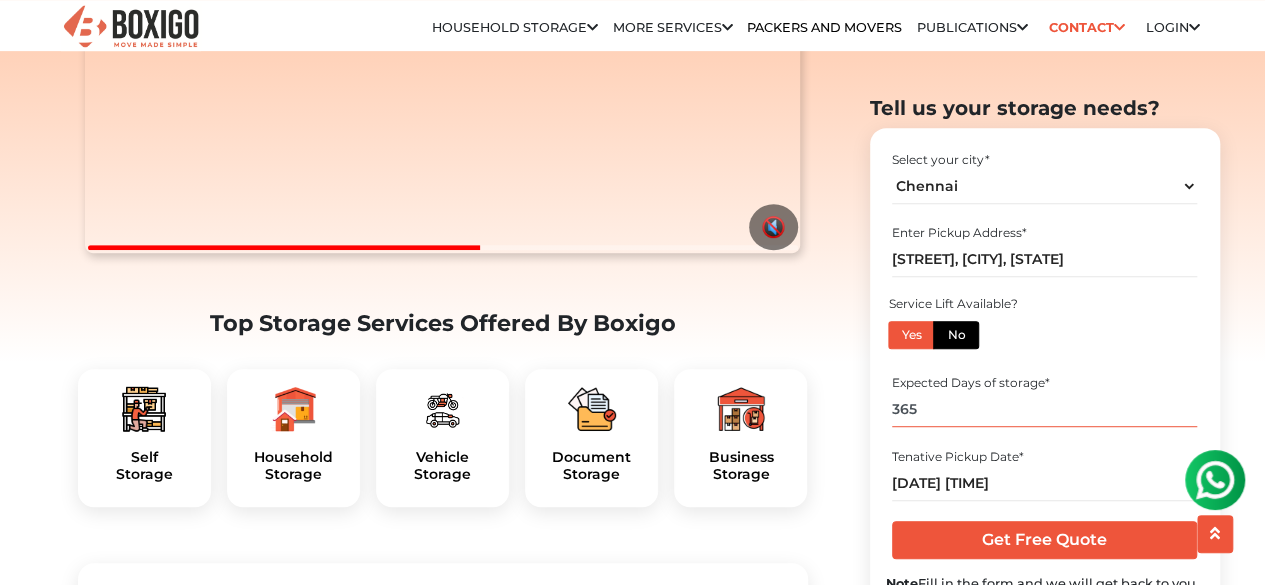 type on "365" 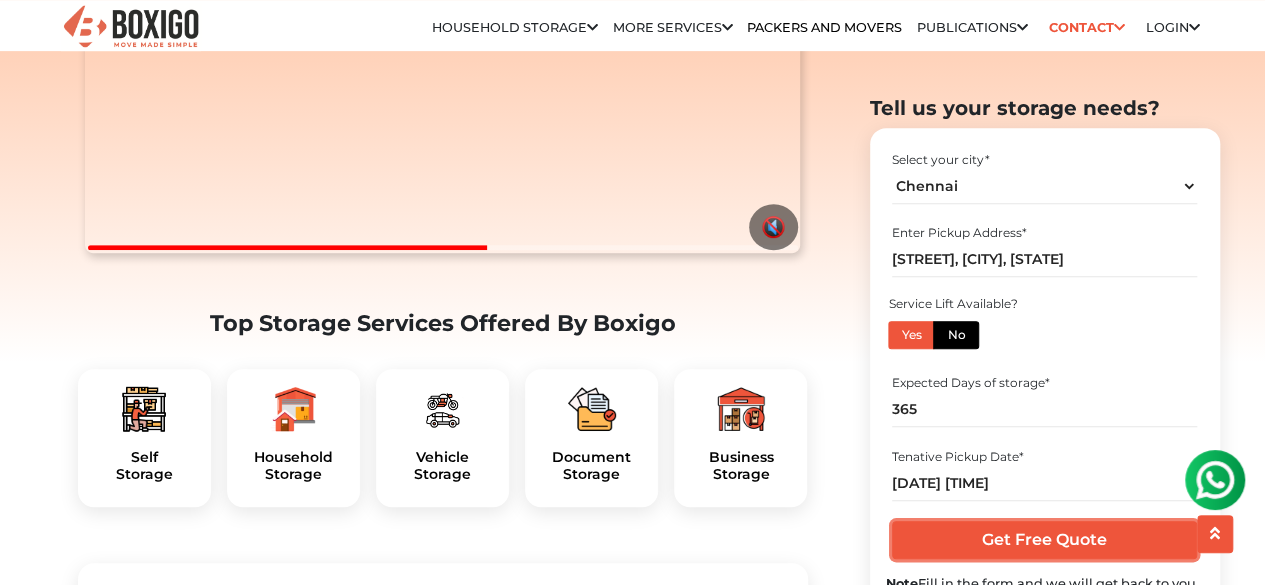 click on "Get Free Quote" at bounding box center [1044, 540] 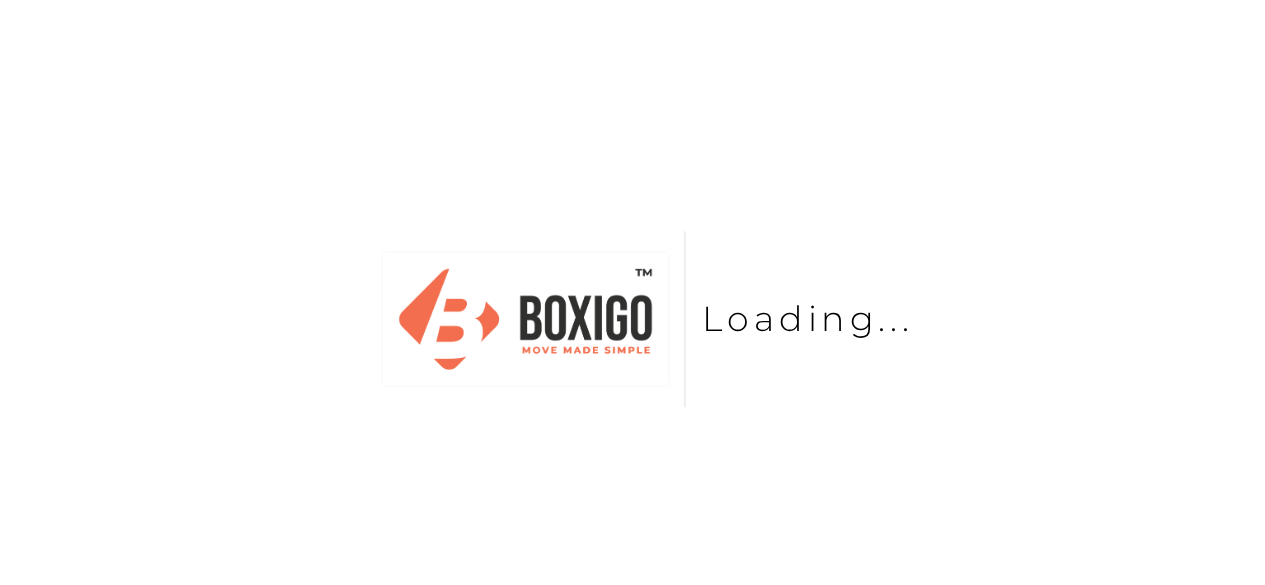 scroll, scrollTop: 0, scrollLeft: 0, axis: both 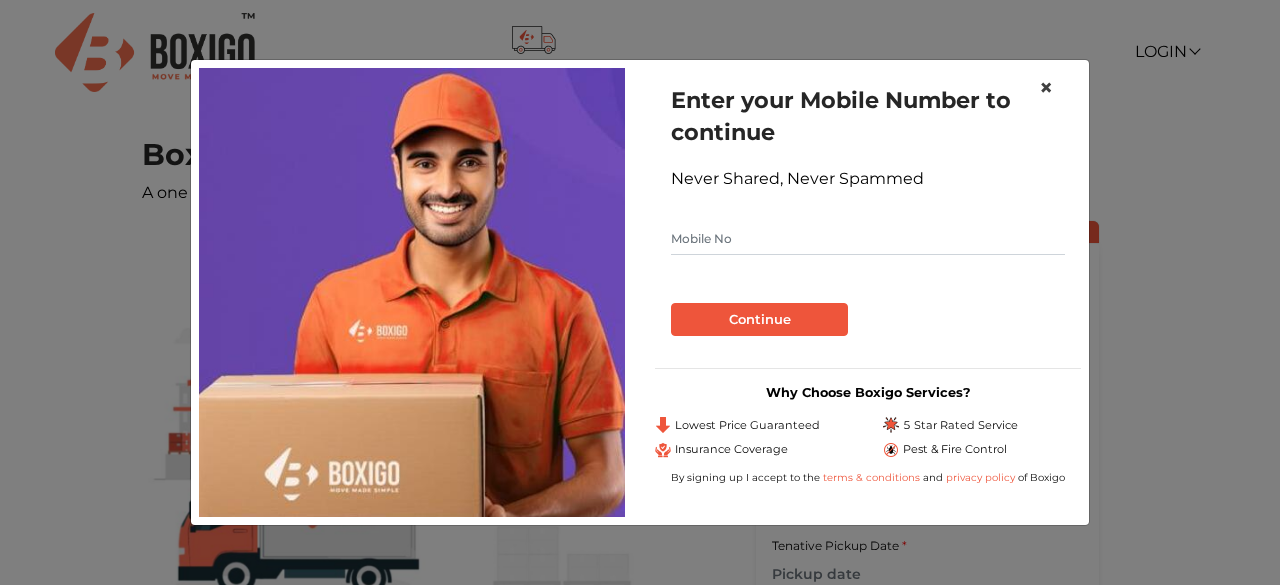 click on "×" at bounding box center (1046, 87) 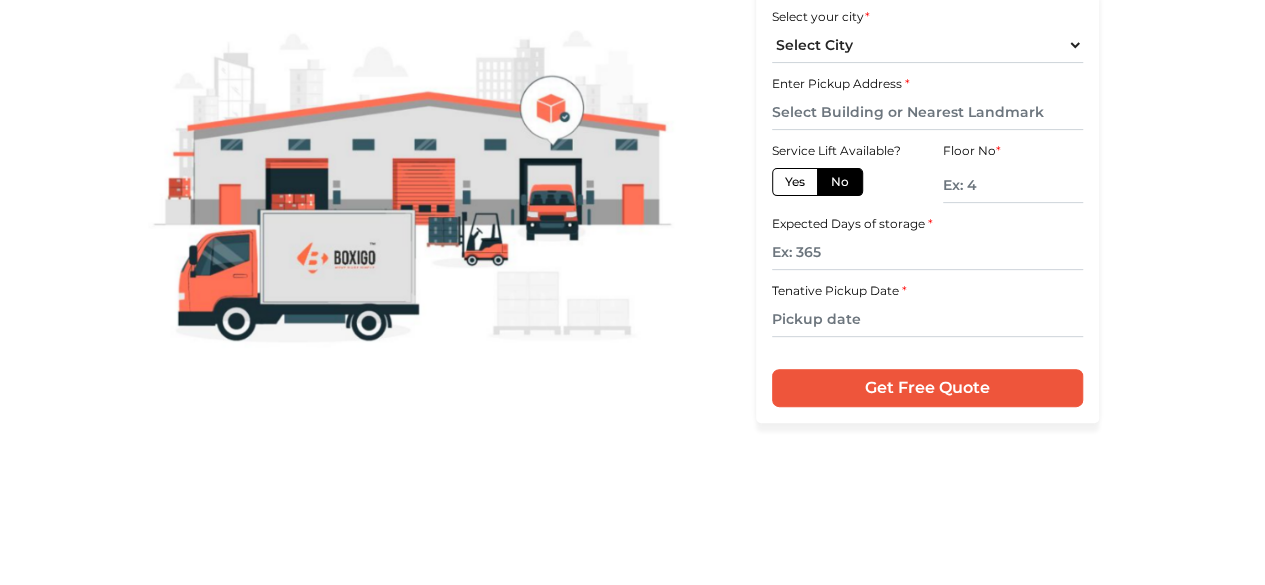 scroll, scrollTop: 0, scrollLeft: 0, axis: both 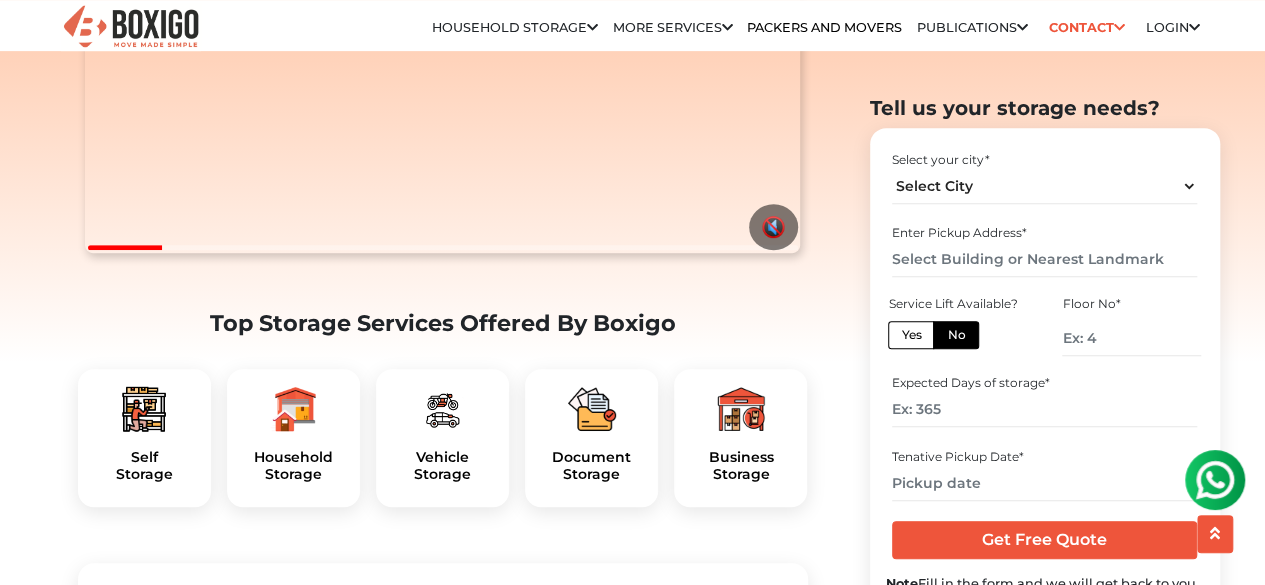 click at bounding box center [144, 409] 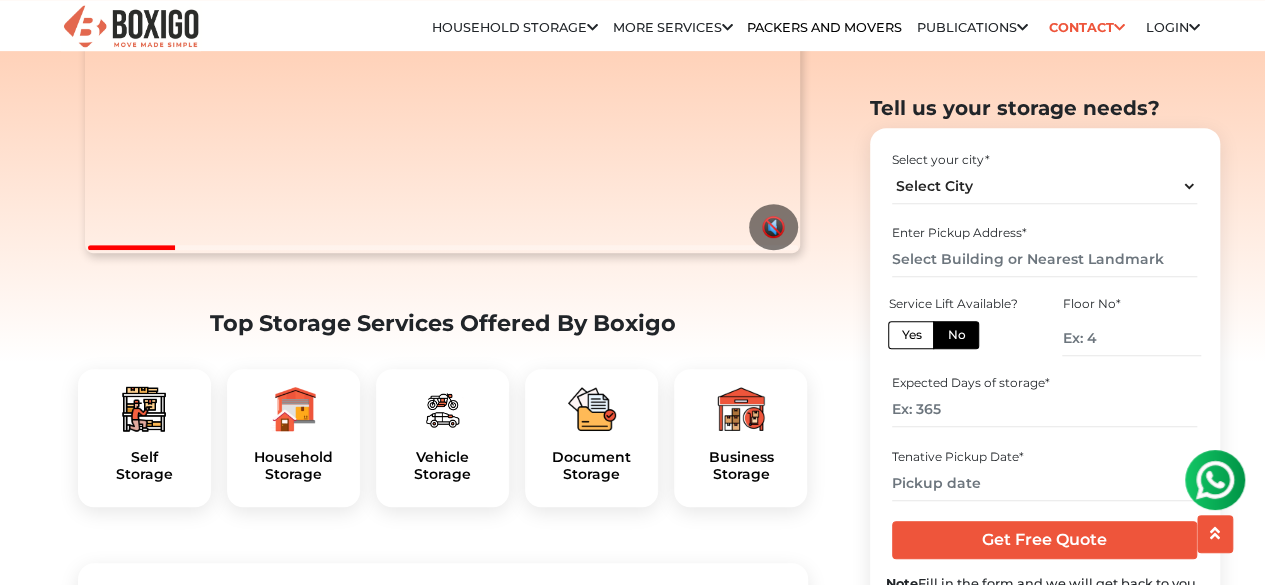 click at bounding box center (144, 409) 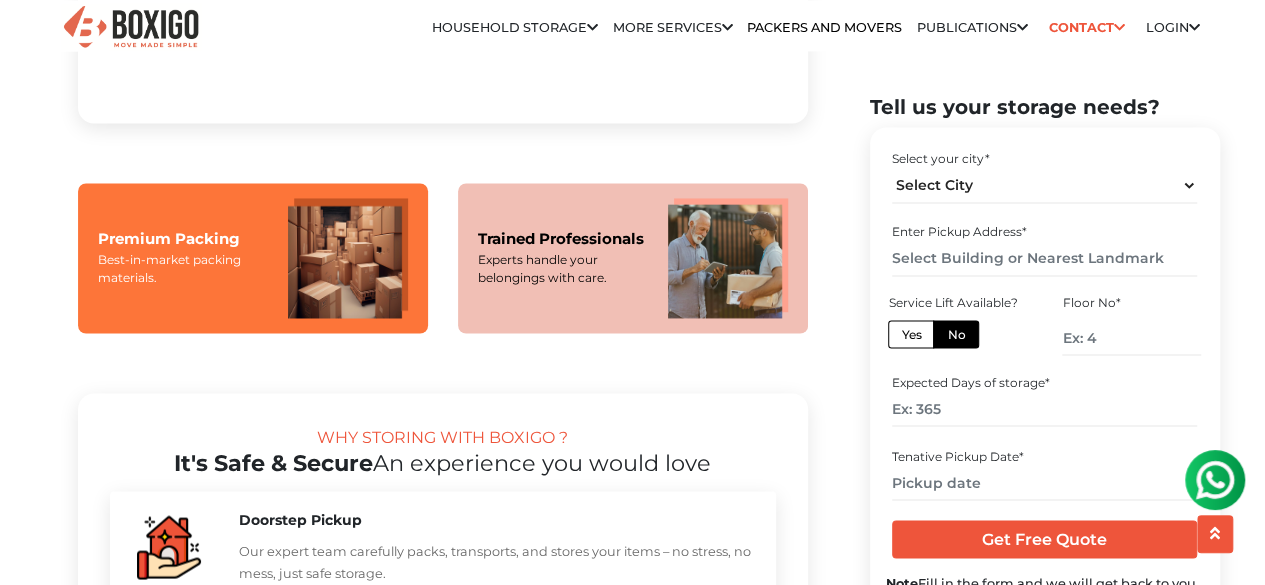 scroll, scrollTop: 0, scrollLeft: 0, axis: both 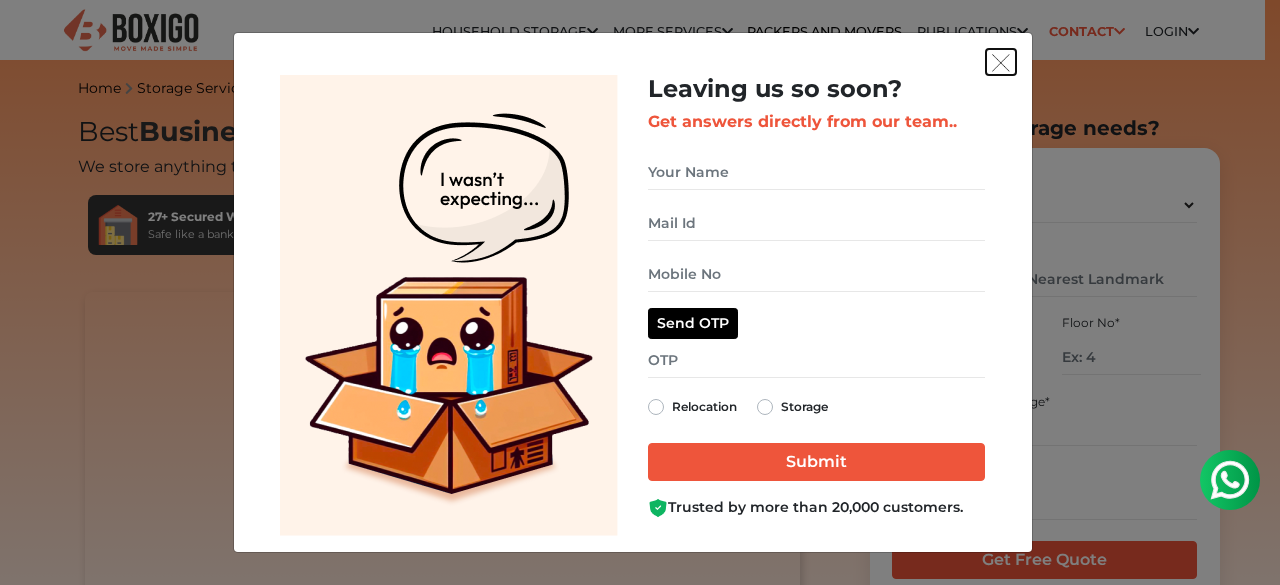 click at bounding box center [1001, 63] 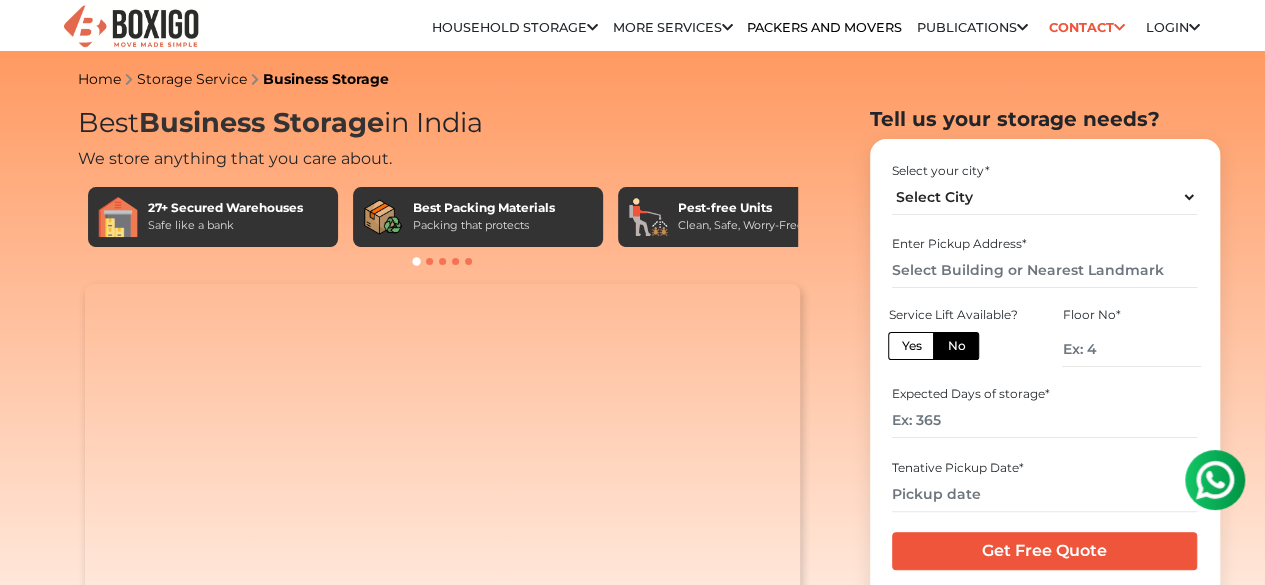 click on "Self Storage in Chennai" at bounding box center [0, 0] 